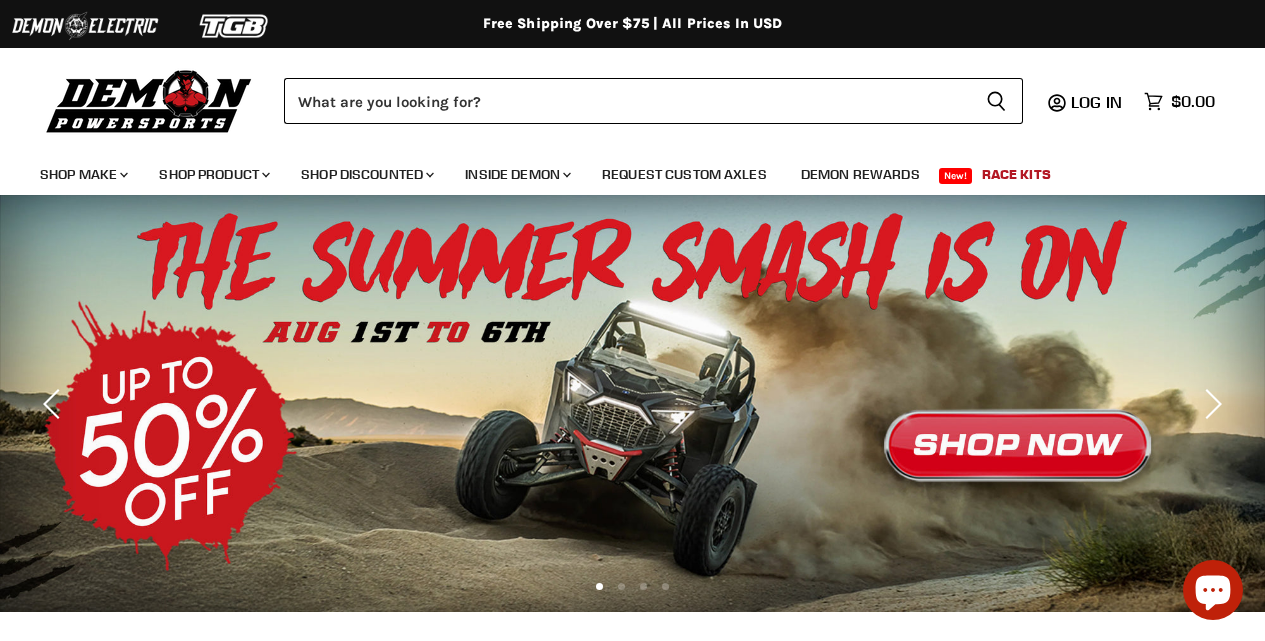 scroll, scrollTop: 0, scrollLeft: 0, axis: both 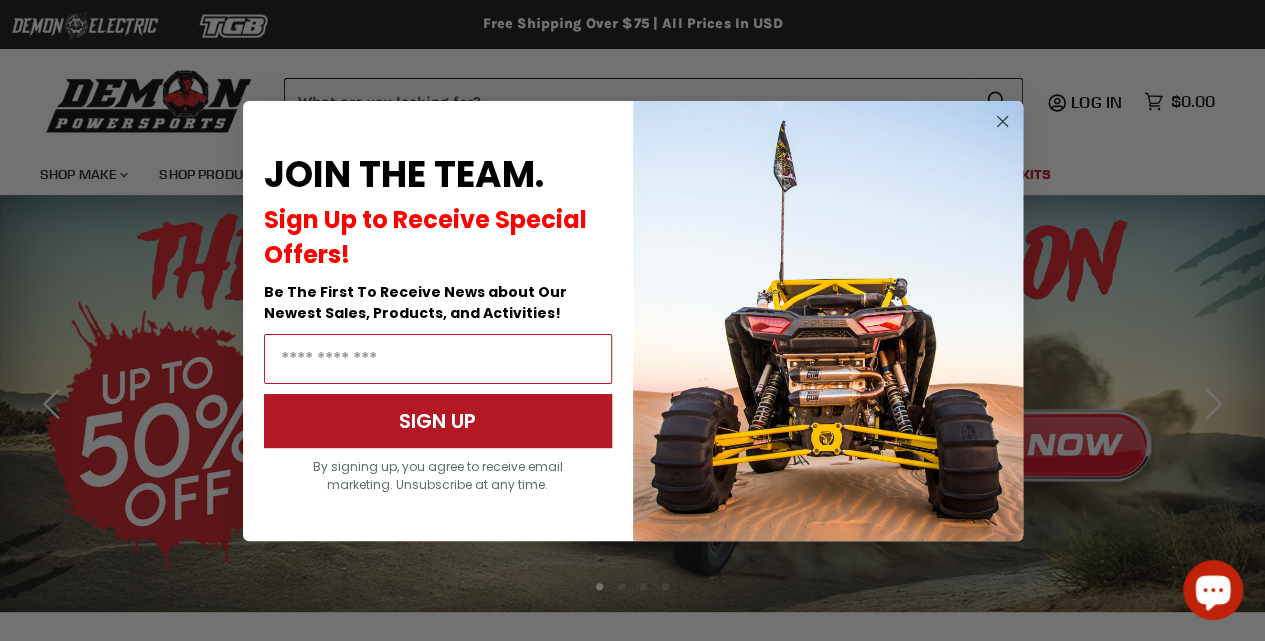 click 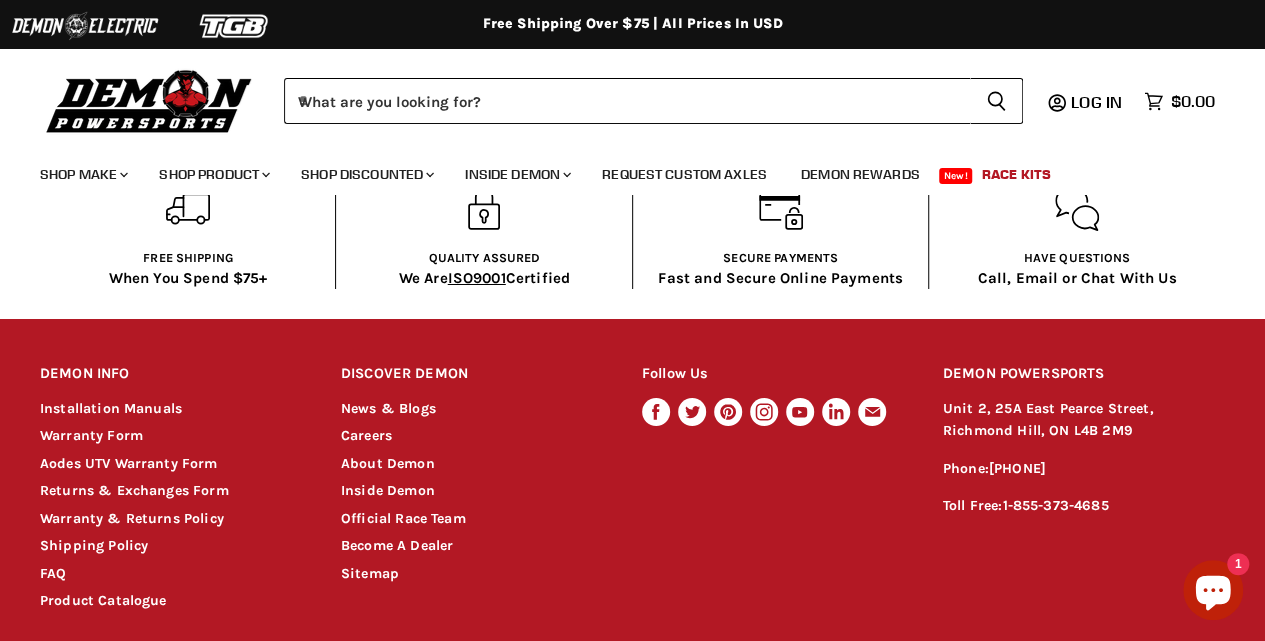 scroll, scrollTop: 3544, scrollLeft: 0, axis: vertical 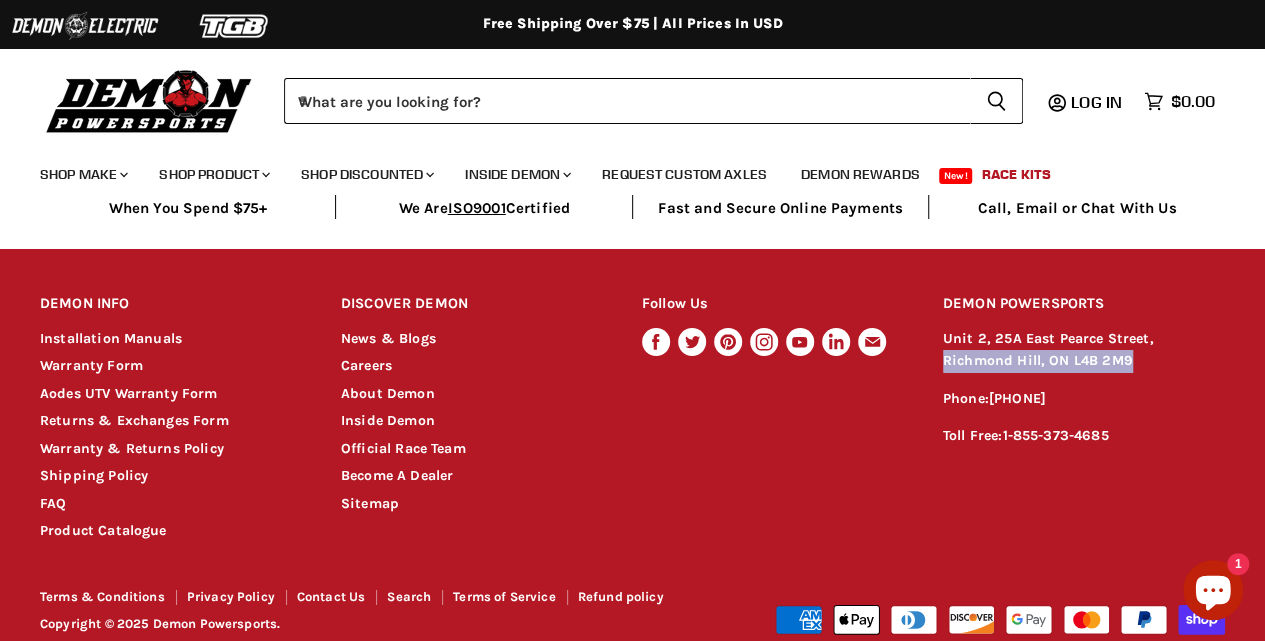 drag, startPoint x: 1152, startPoint y: 334, endPoint x: 1214, endPoint y: 358, distance: 66.48308 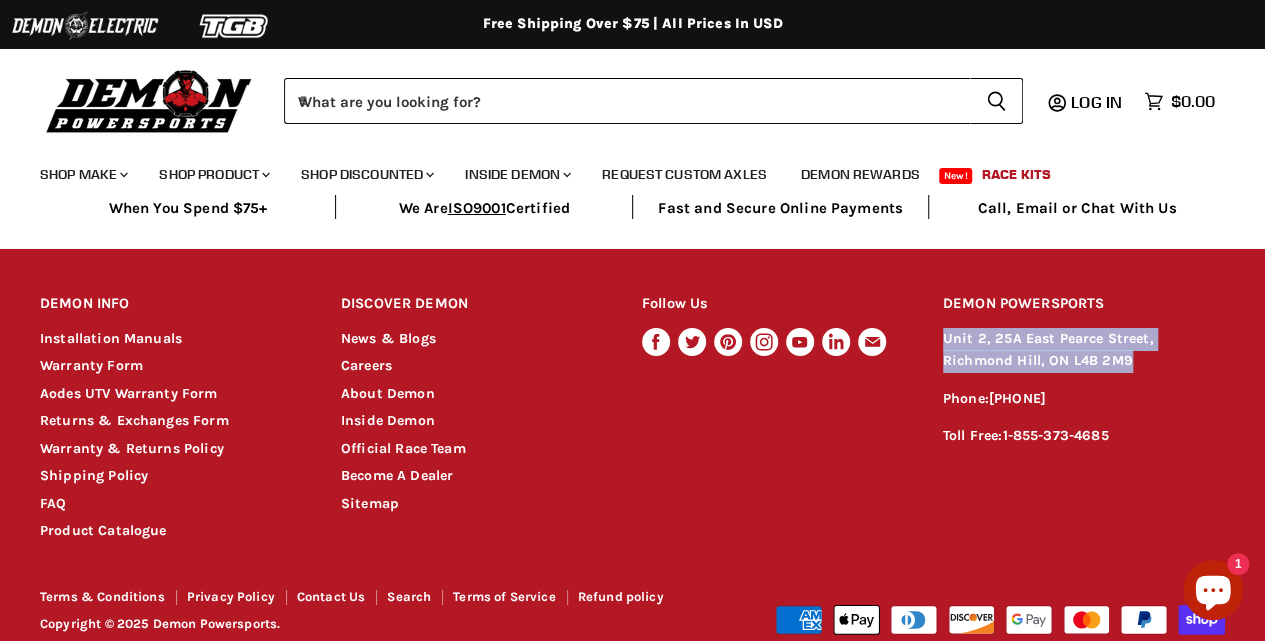 drag, startPoint x: 942, startPoint y: 332, endPoint x: 1064, endPoint y: 355, distance: 124.1491 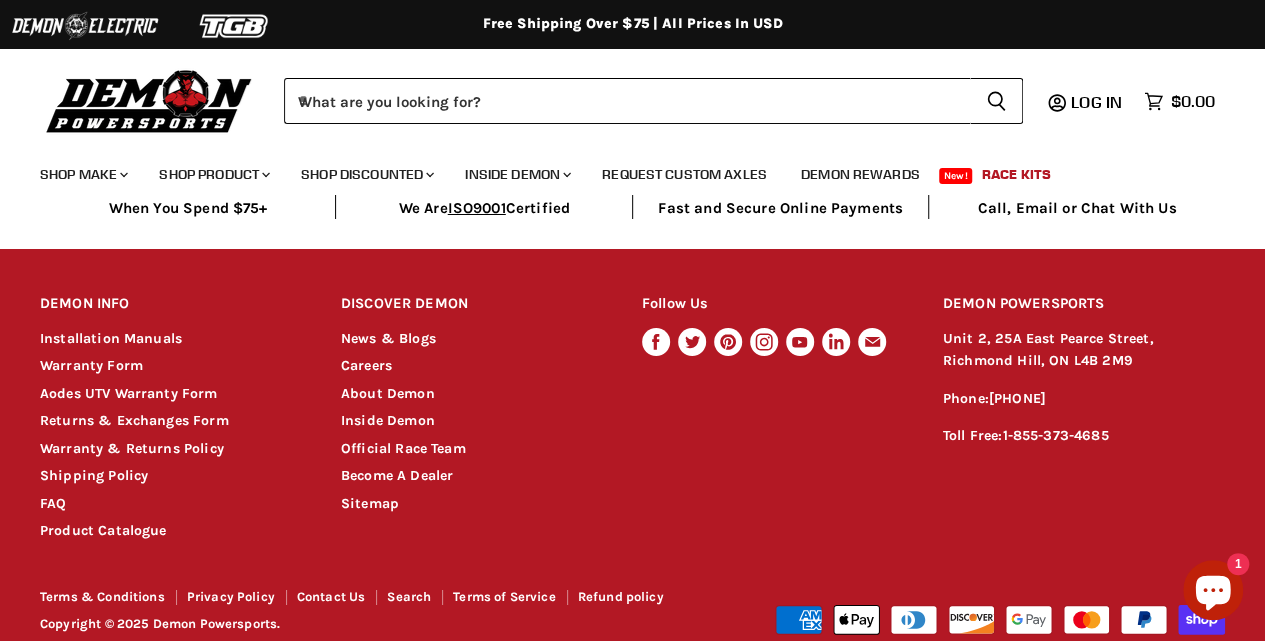 click on "Follow Us
Find us on Facebook
Find us on Twitter
Find us on Pinterest
Find us on Instagram
Find us on Youtube
Find us on LinkedIn
Find us on E-mail" at bounding box center [783, 412] 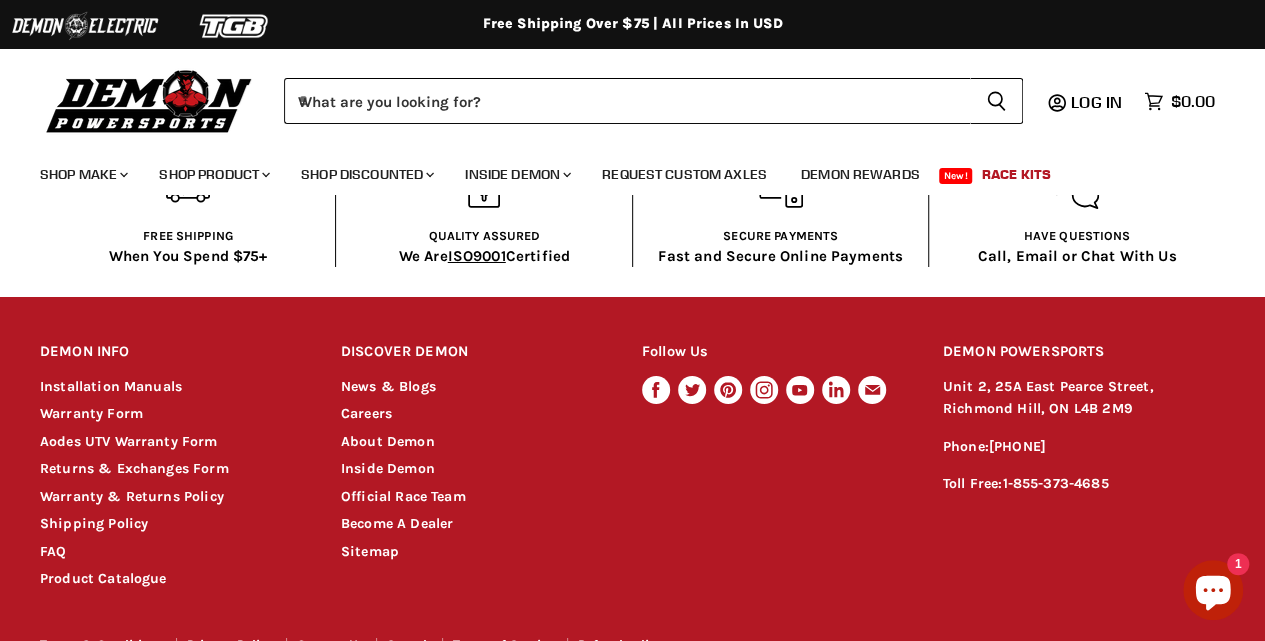 scroll, scrollTop: 3544, scrollLeft: 0, axis: vertical 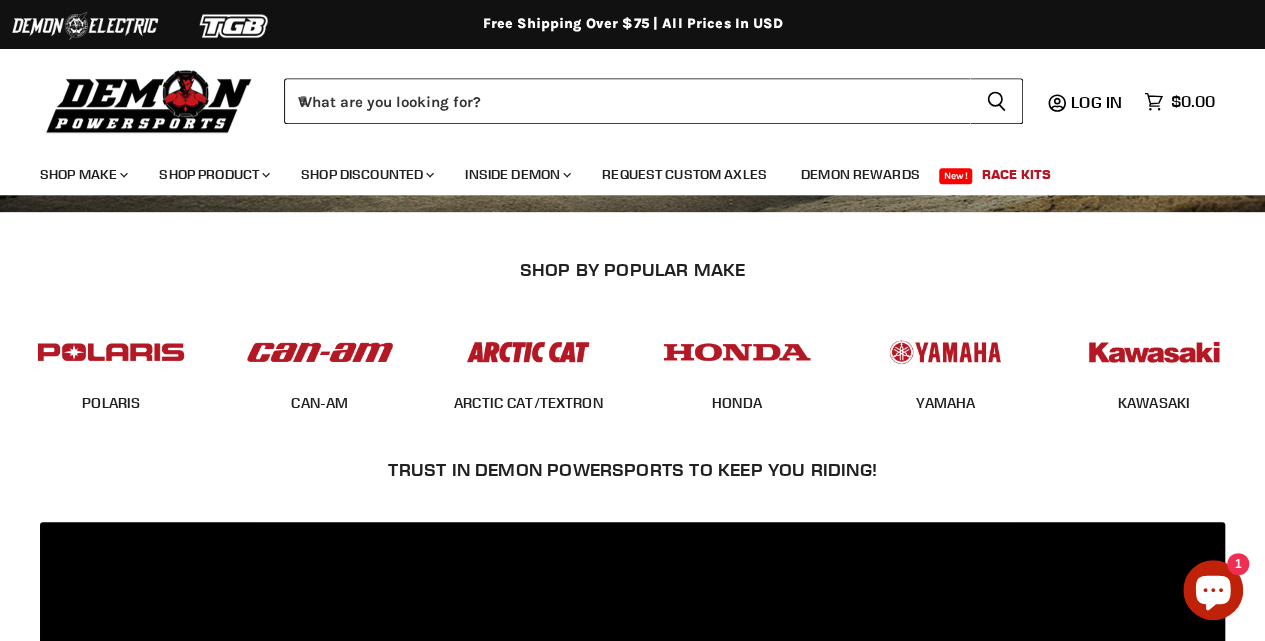 click at bounding box center [320, 352] 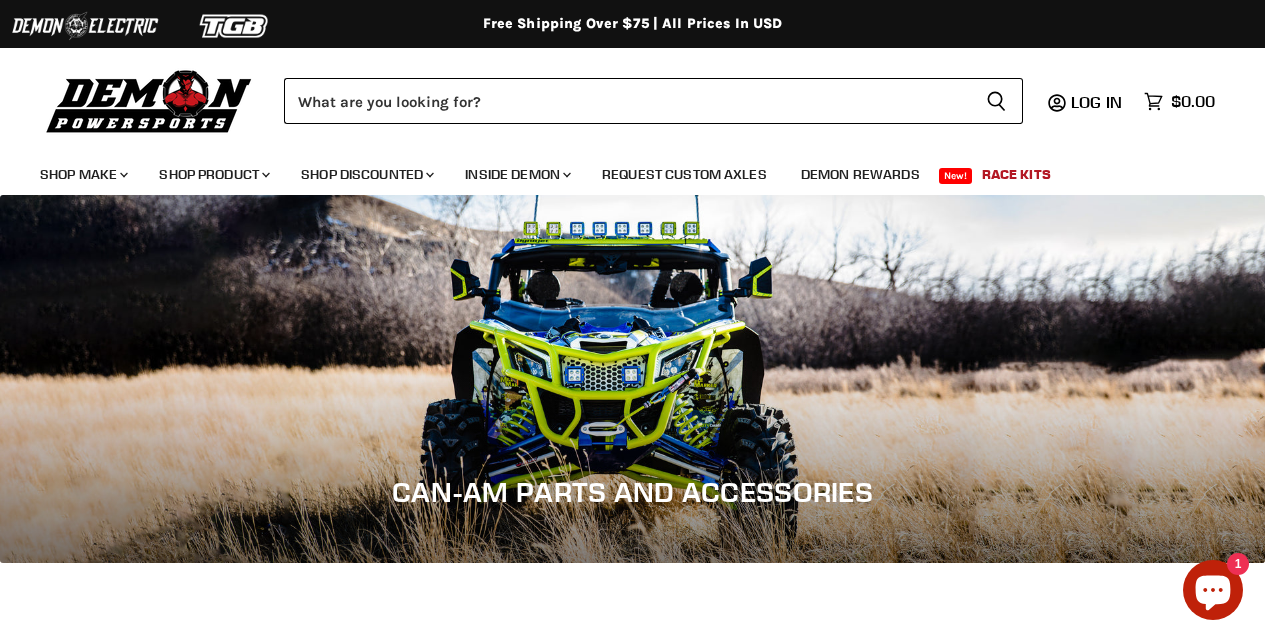 scroll, scrollTop: 0, scrollLeft: 0, axis: both 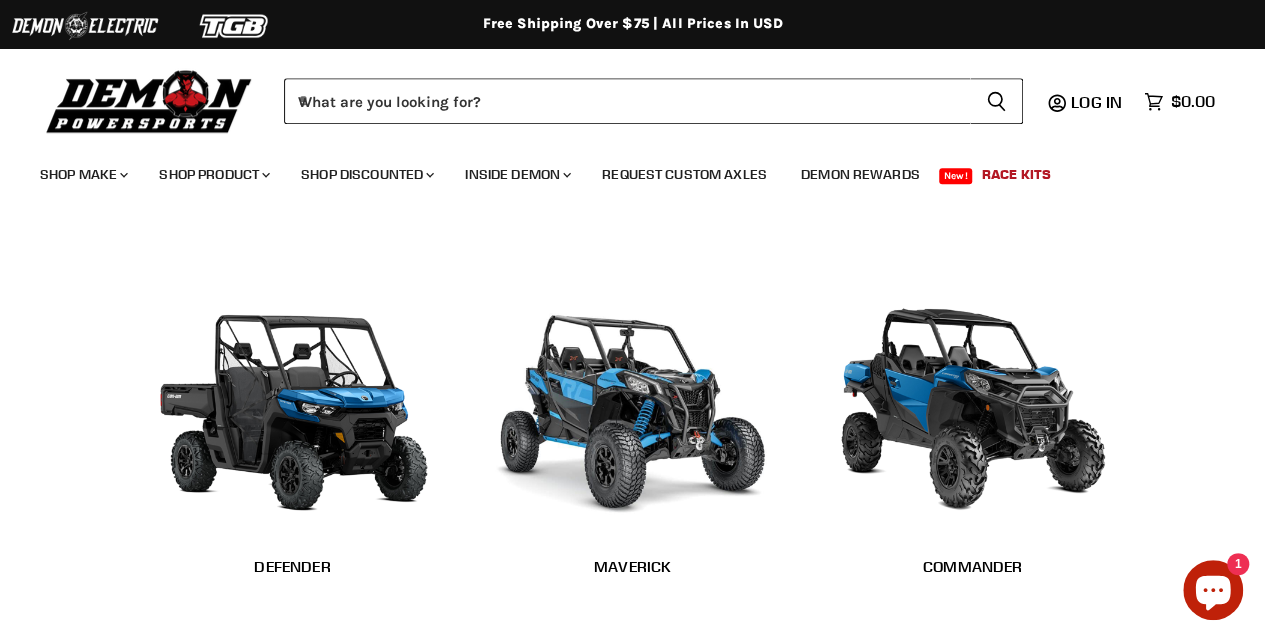 click at bounding box center [633, 403] 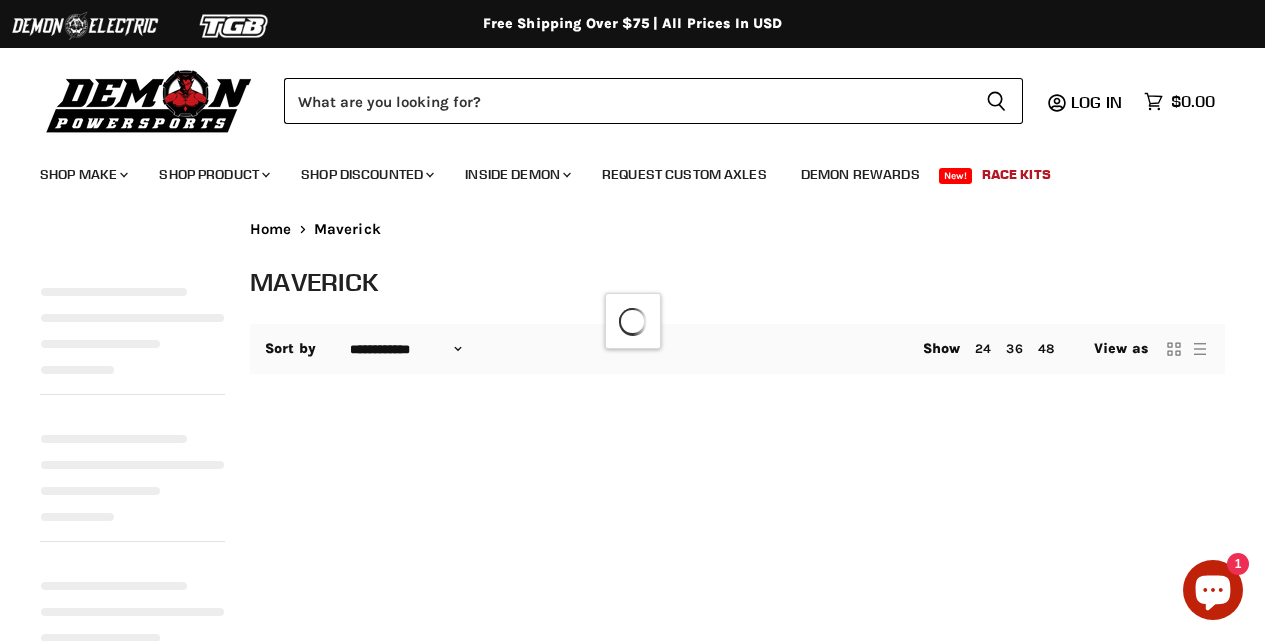 select on "**********" 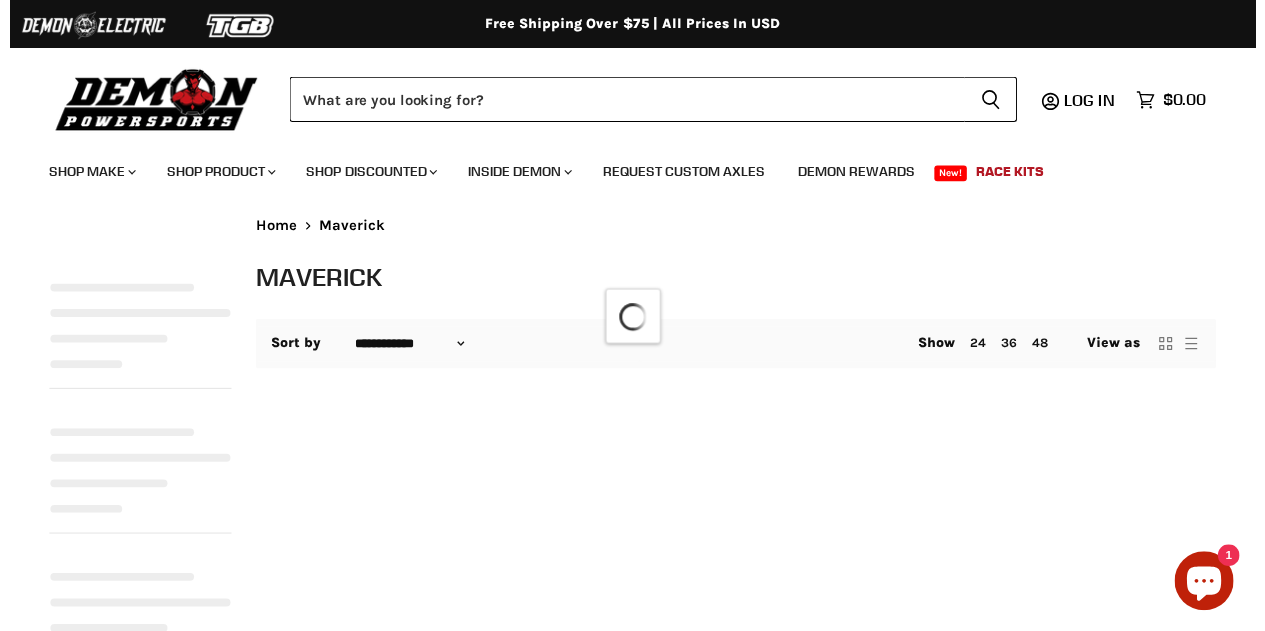 scroll, scrollTop: 0, scrollLeft: 0, axis: both 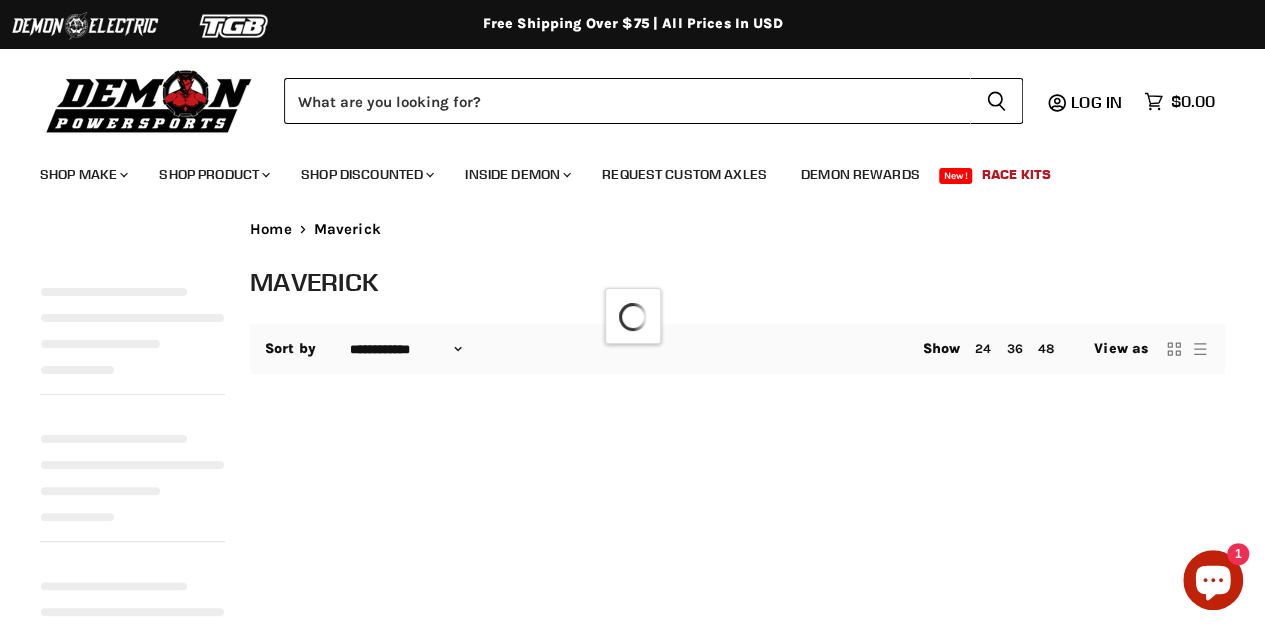 select on "**********" 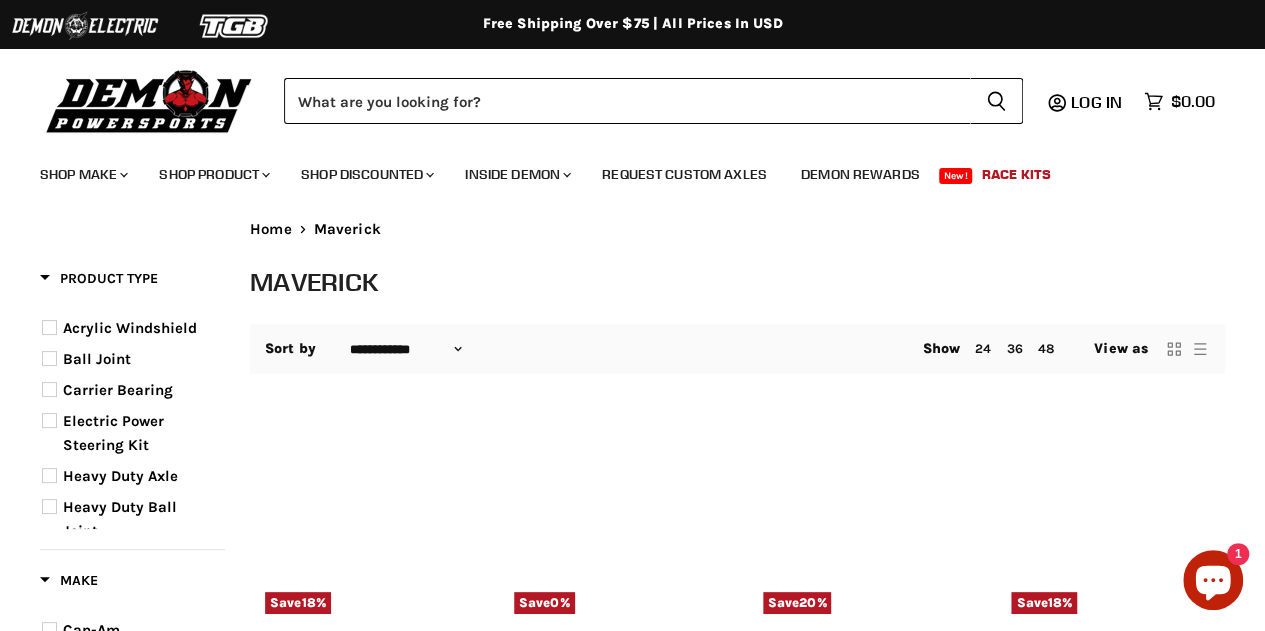 scroll, scrollTop: 0, scrollLeft: 0, axis: both 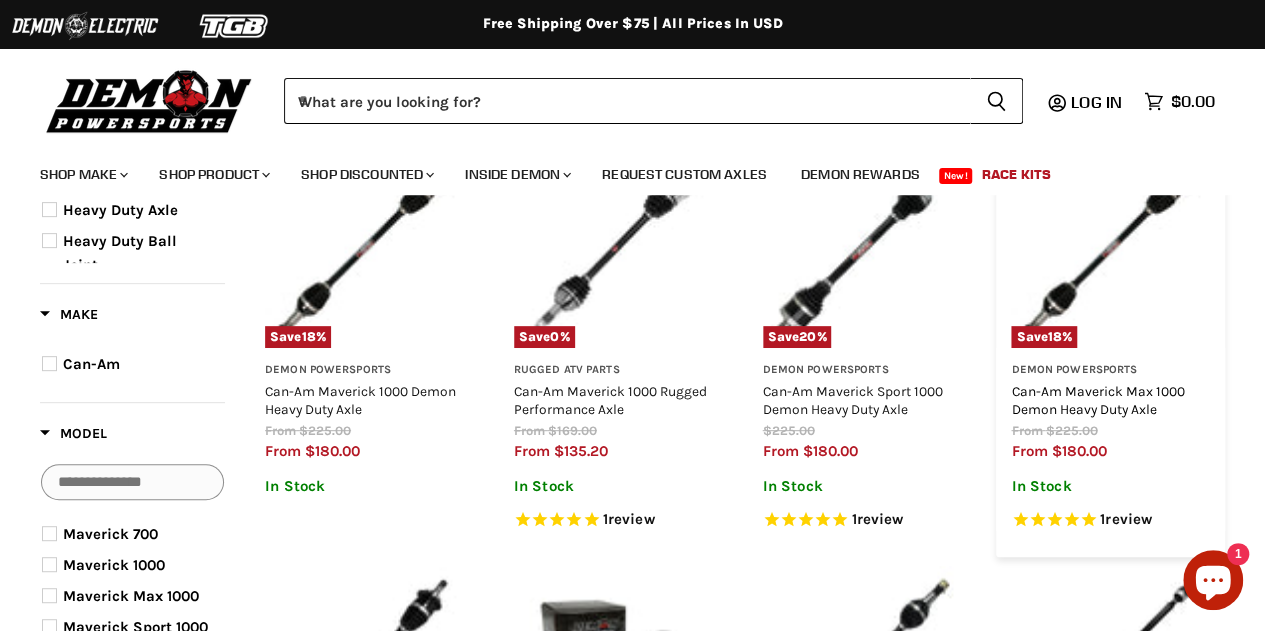 click on "Can-Am Maverick Max 1000 Demon Heavy Duty Axle" at bounding box center (1097, 400) 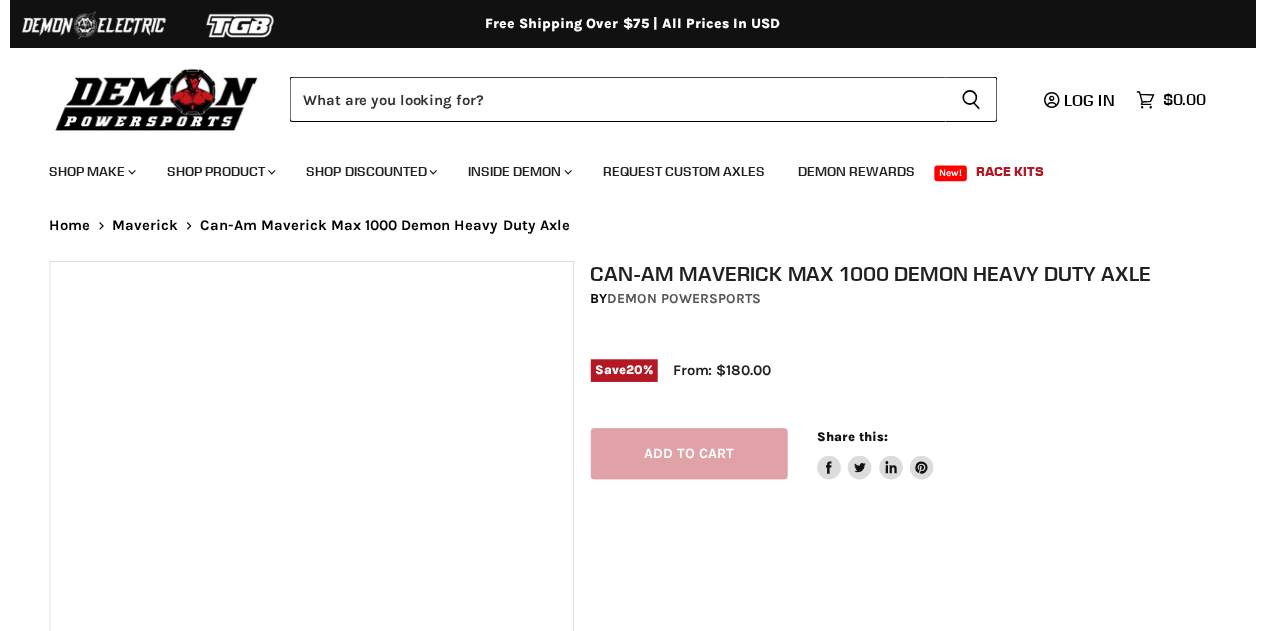 scroll, scrollTop: 0, scrollLeft: 0, axis: both 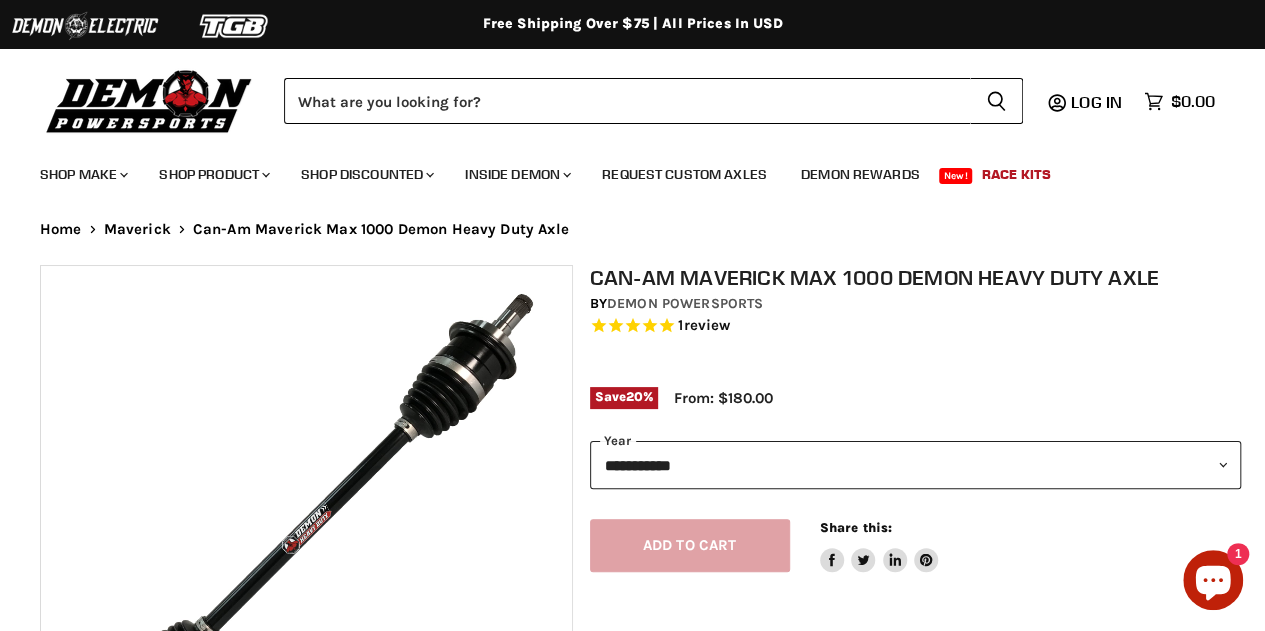 select on "******" 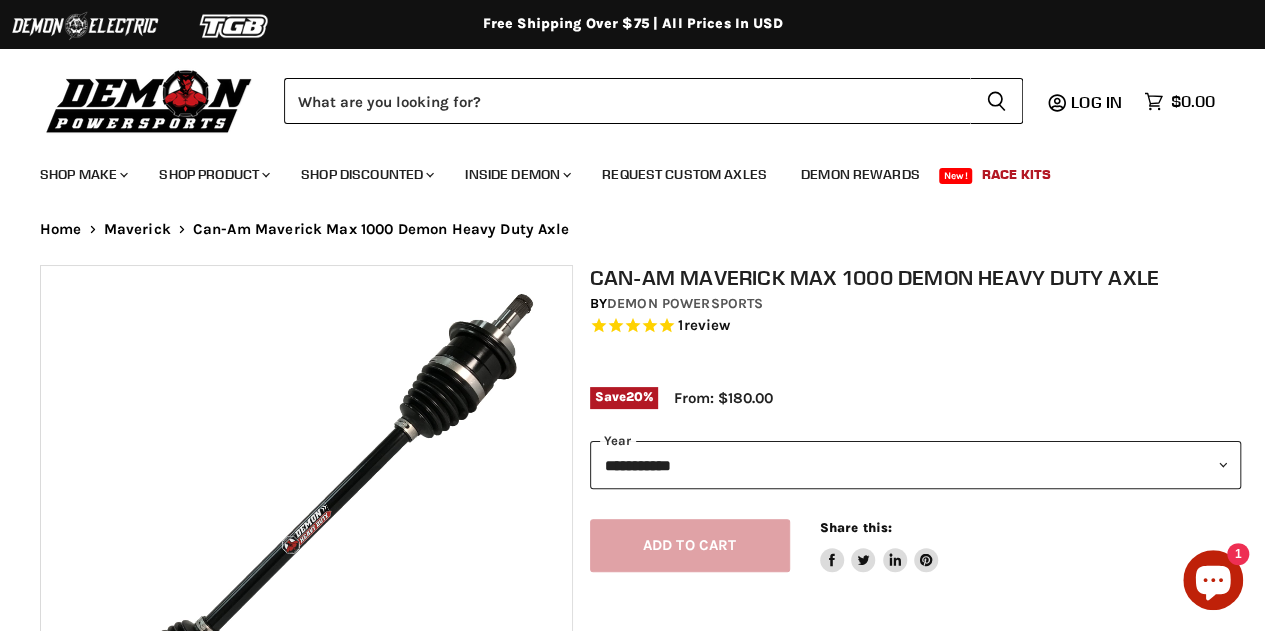 scroll, scrollTop: 0, scrollLeft: 0, axis: both 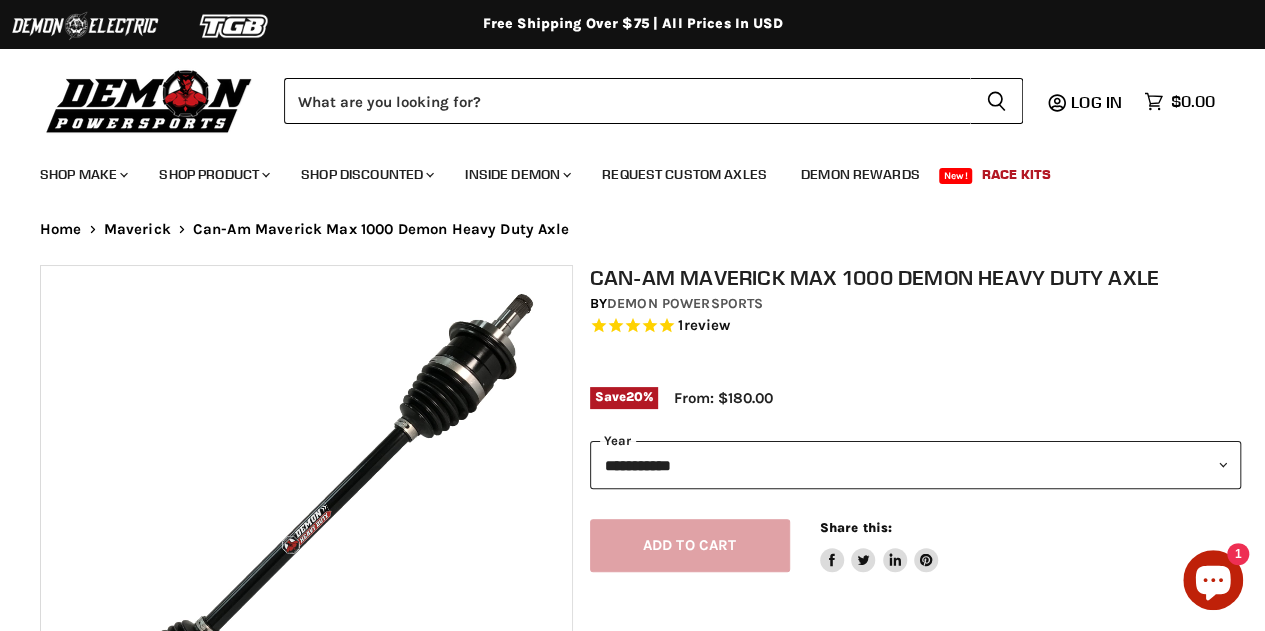 click on "**********" at bounding box center [916, 465] 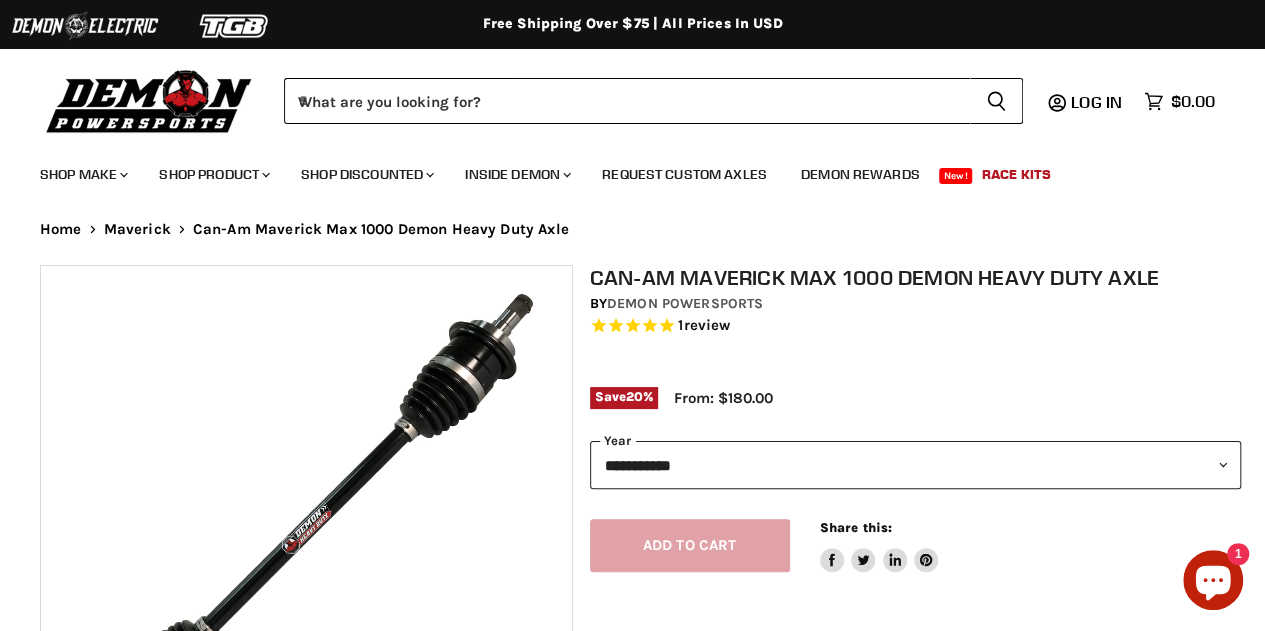 select on "****" 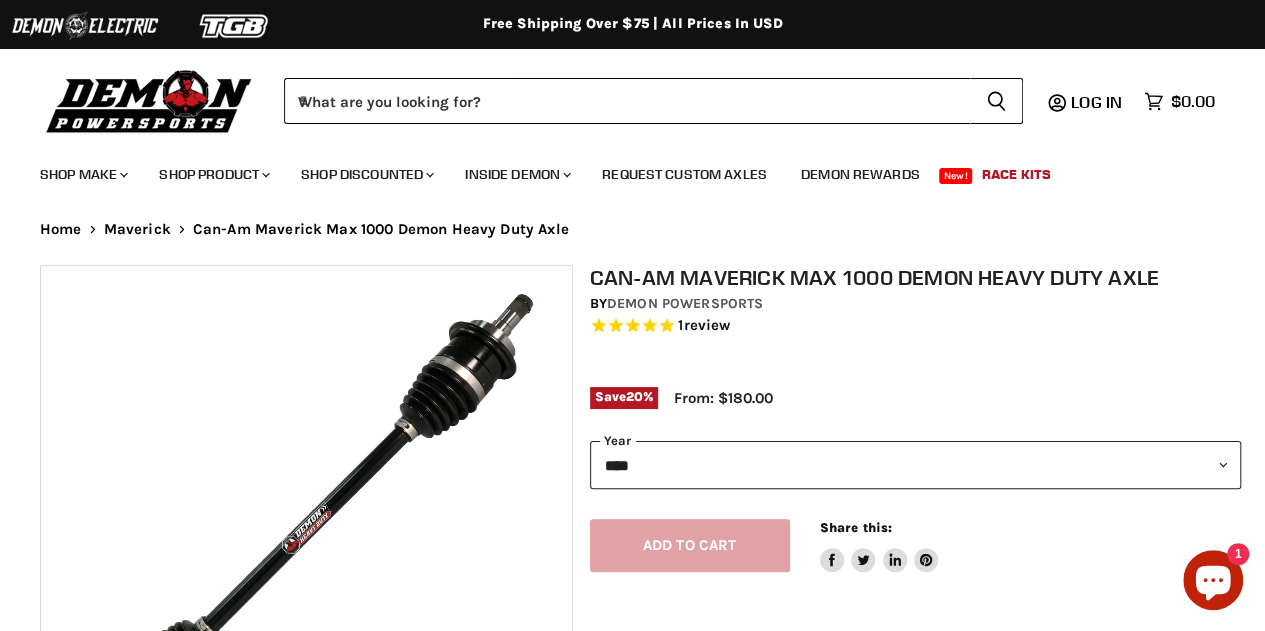 click on "**********" at bounding box center [916, 465] 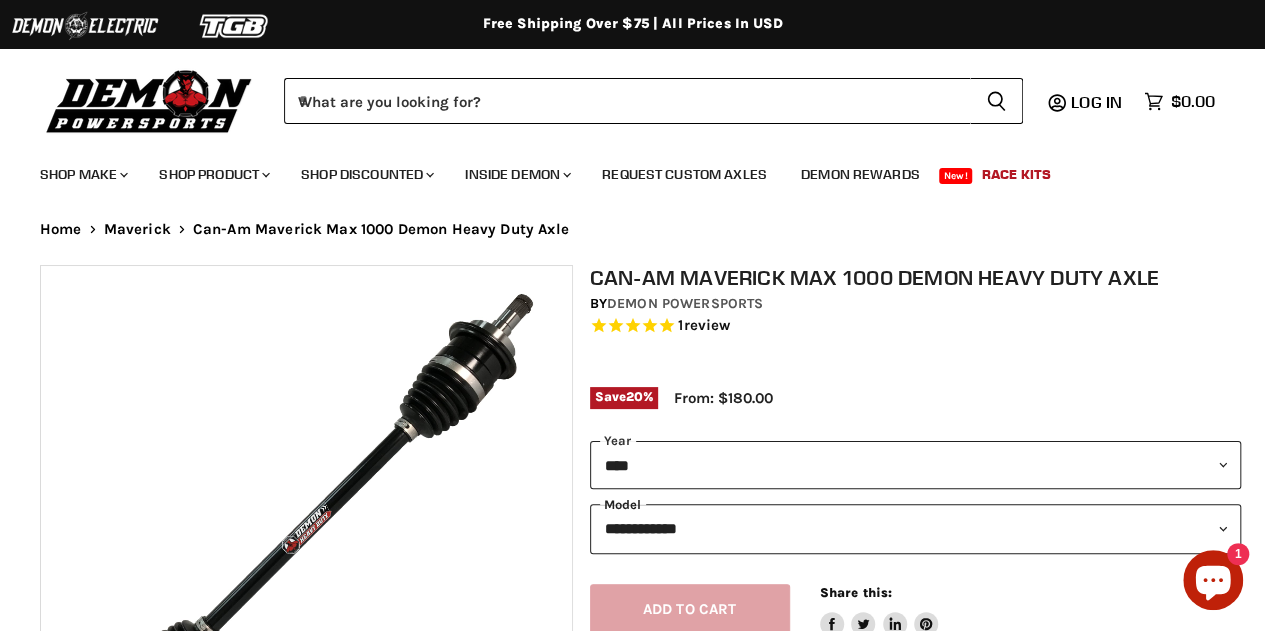 click on "**********" at bounding box center [916, 528] 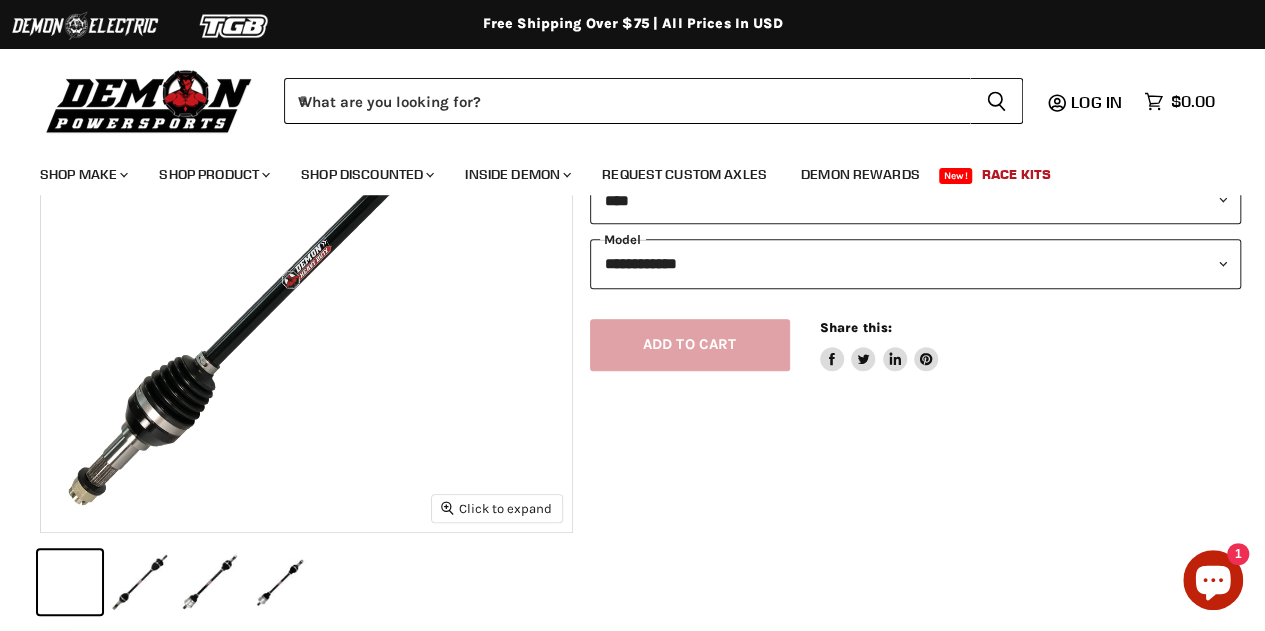 scroll, scrollTop: 266, scrollLeft: 0, axis: vertical 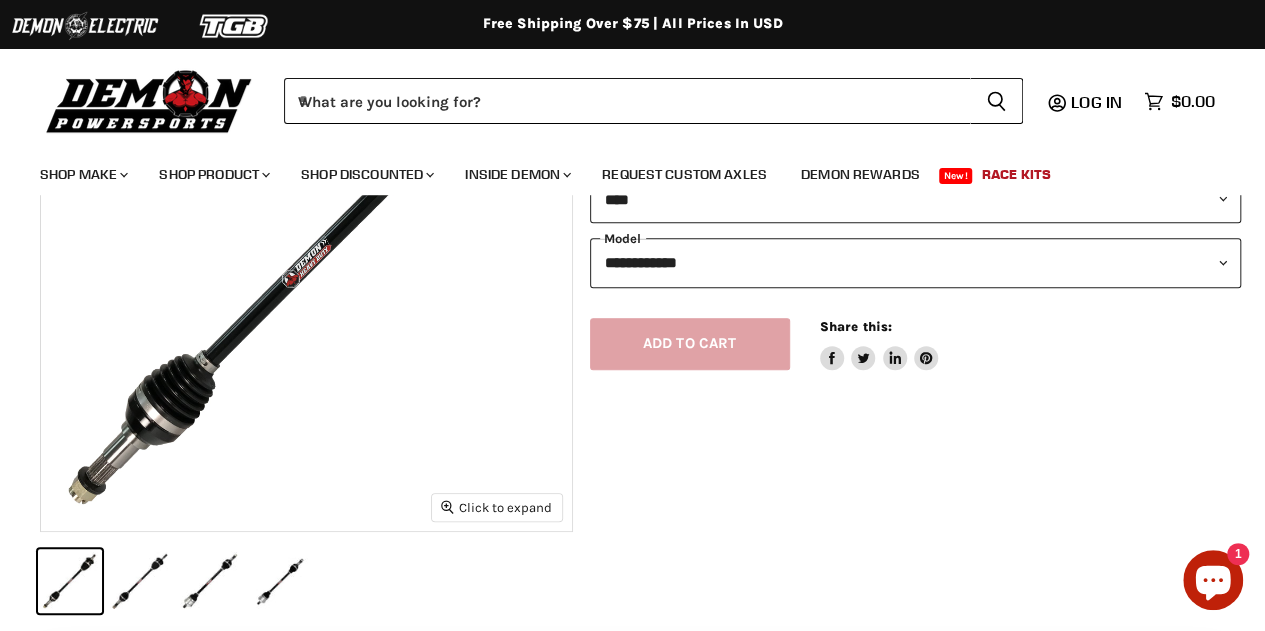 click on "**********" at bounding box center [916, 262] 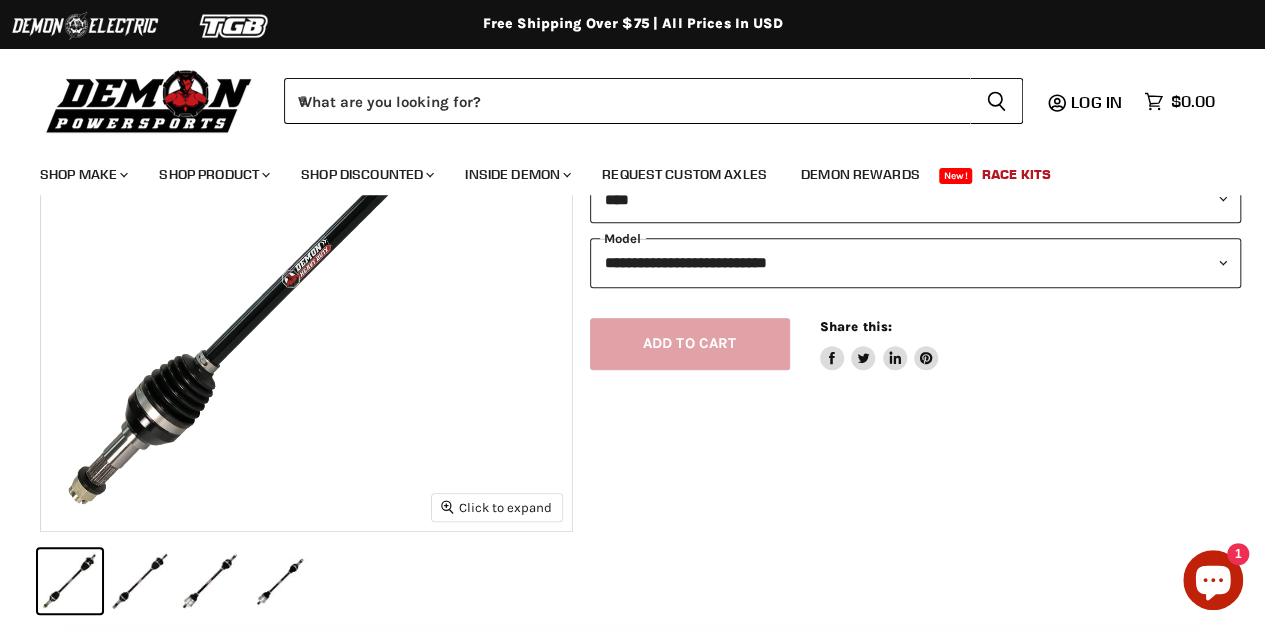 click on "**********" at bounding box center (916, 262) 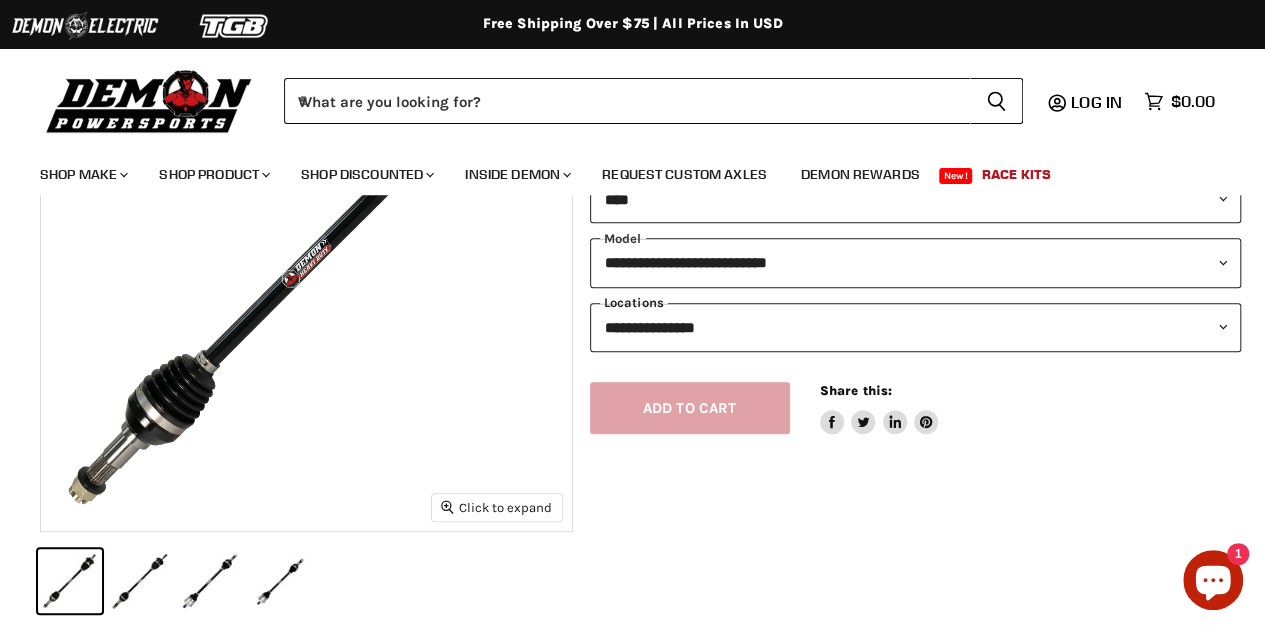 click on "**********" at bounding box center (916, 327) 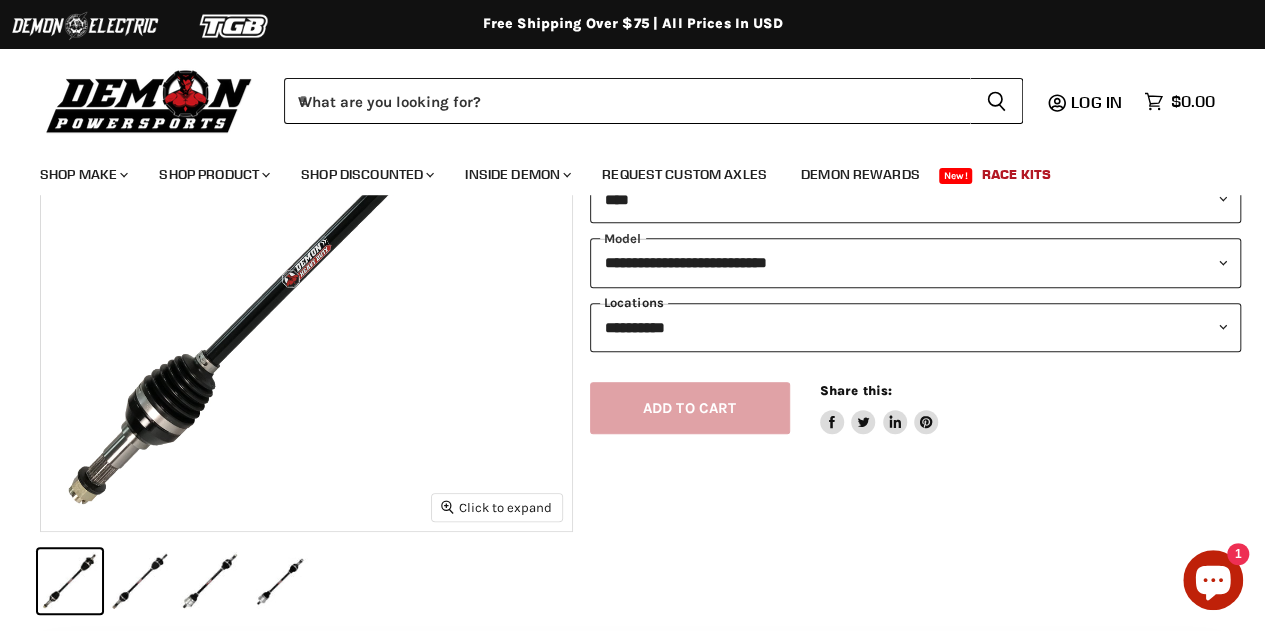 click on "**********" at bounding box center [916, 327] 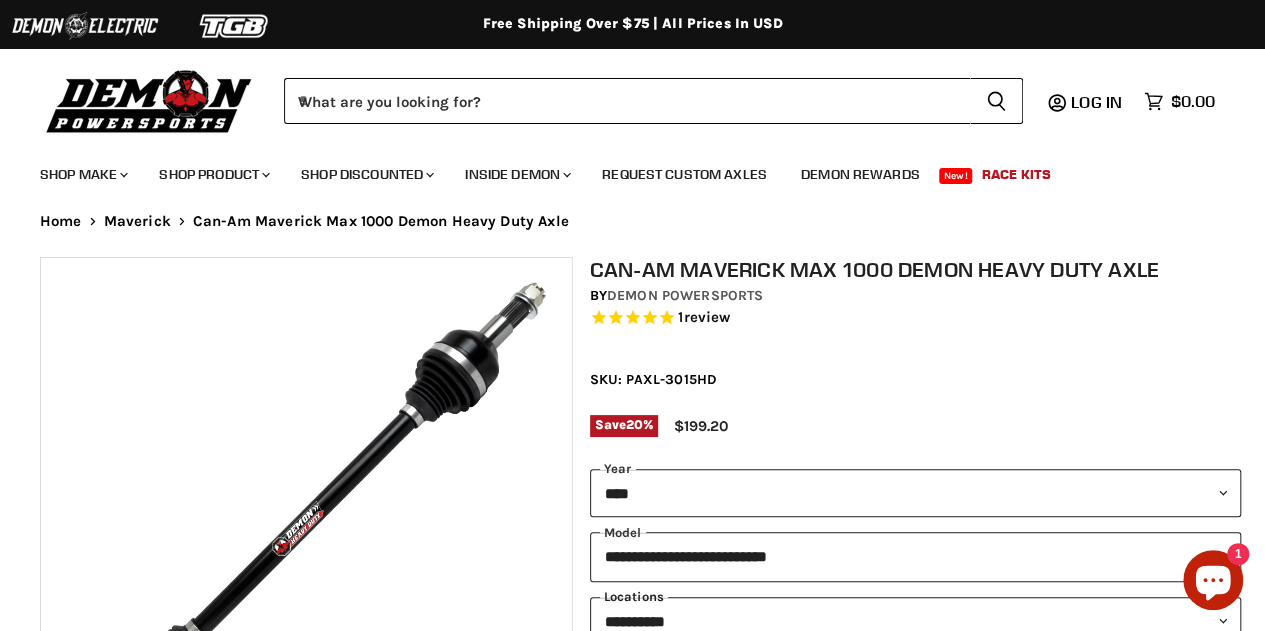 scroll, scrollTop: 0, scrollLeft: 0, axis: both 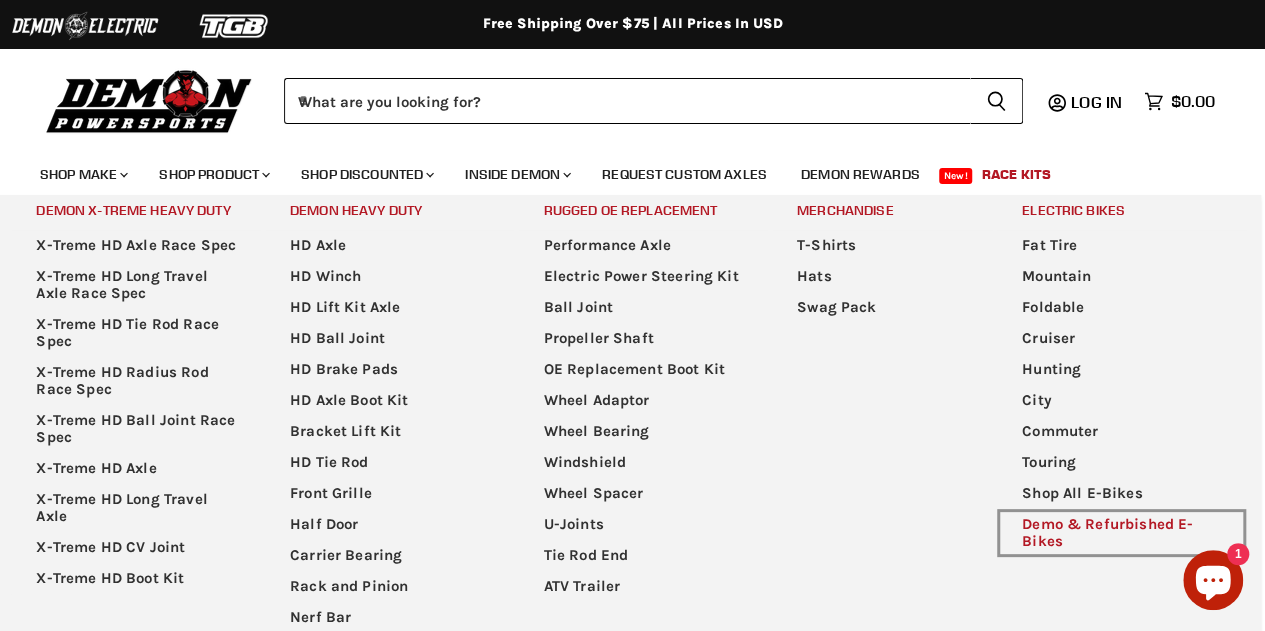 click on "Demo & Refurbished E-Bikes" at bounding box center (1122, 533) 